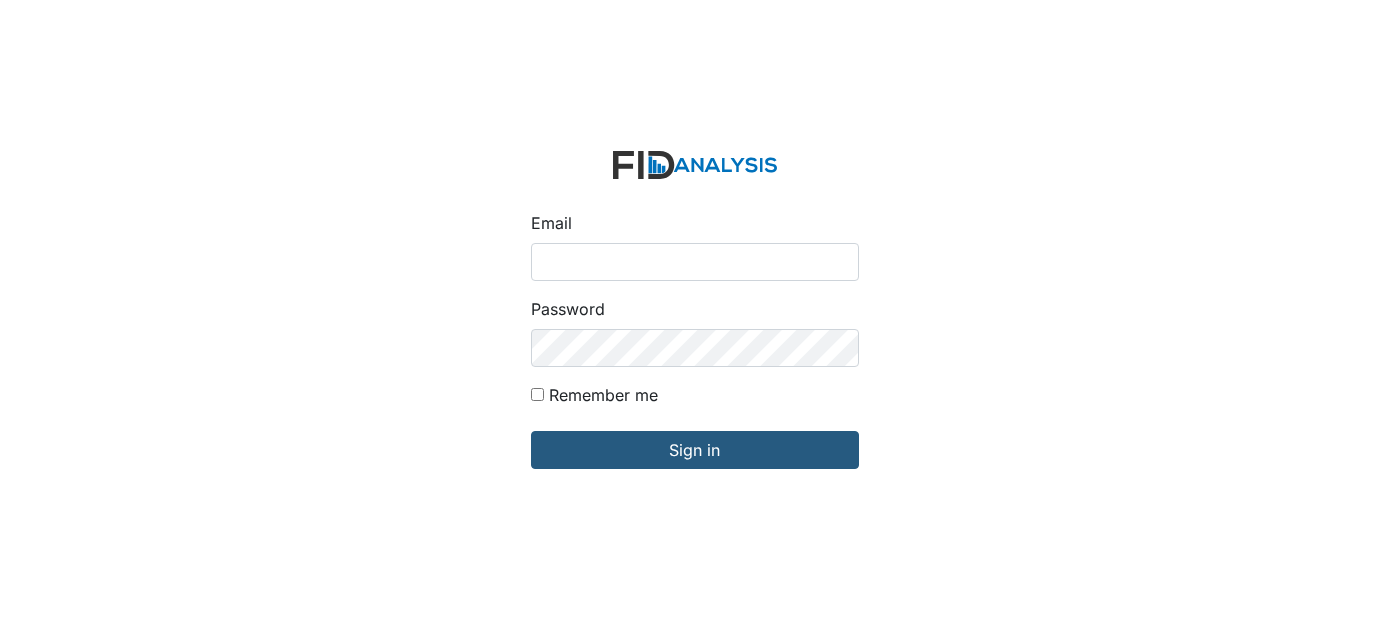 scroll, scrollTop: 0, scrollLeft: 0, axis: both 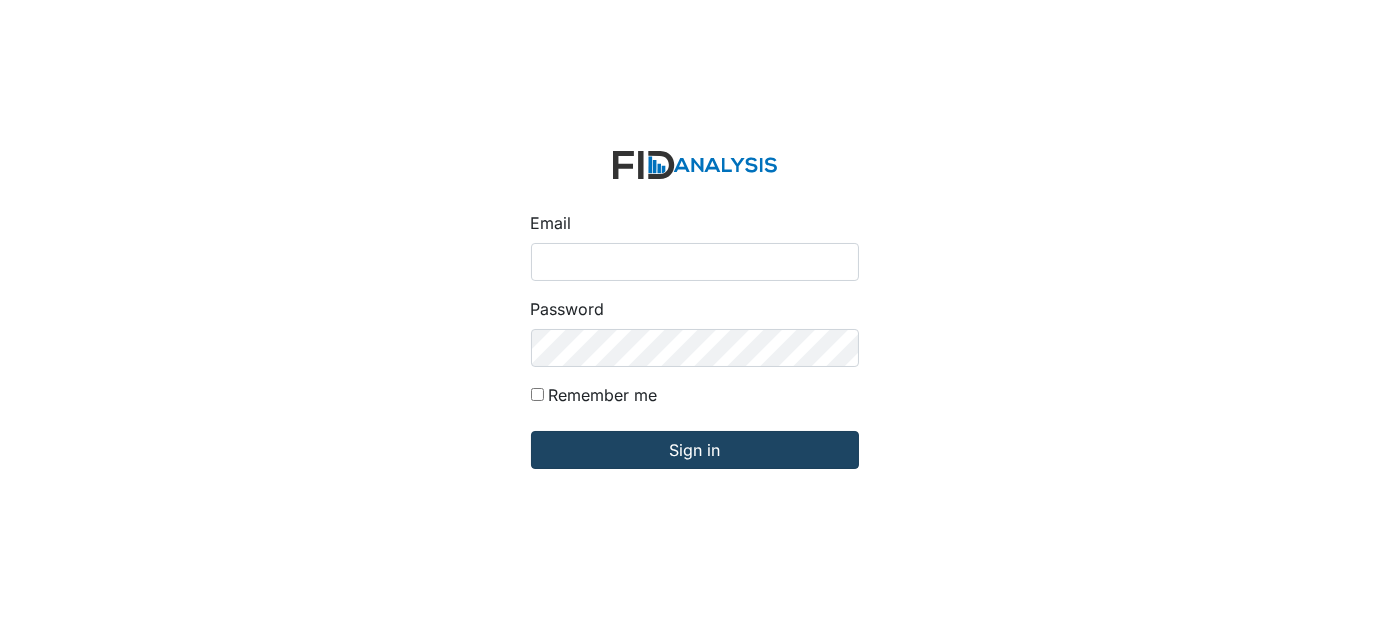 type on "[USERNAME]@example.com" 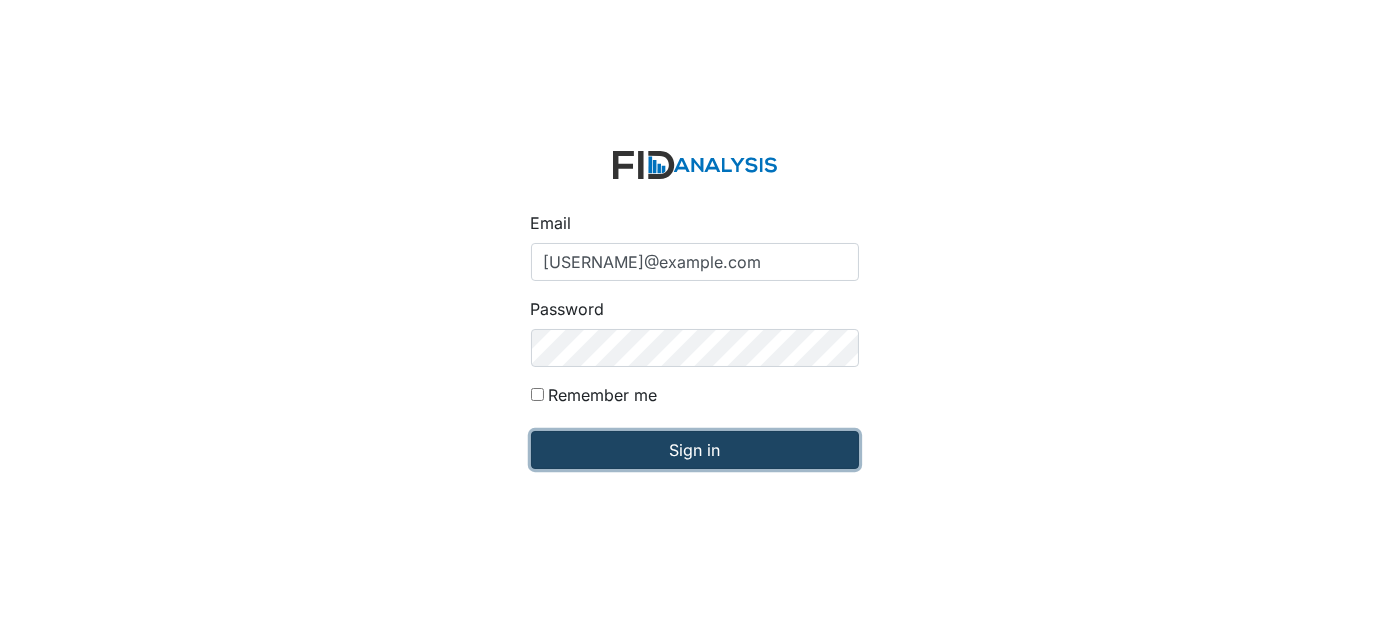 click on "Sign in" at bounding box center (695, 450) 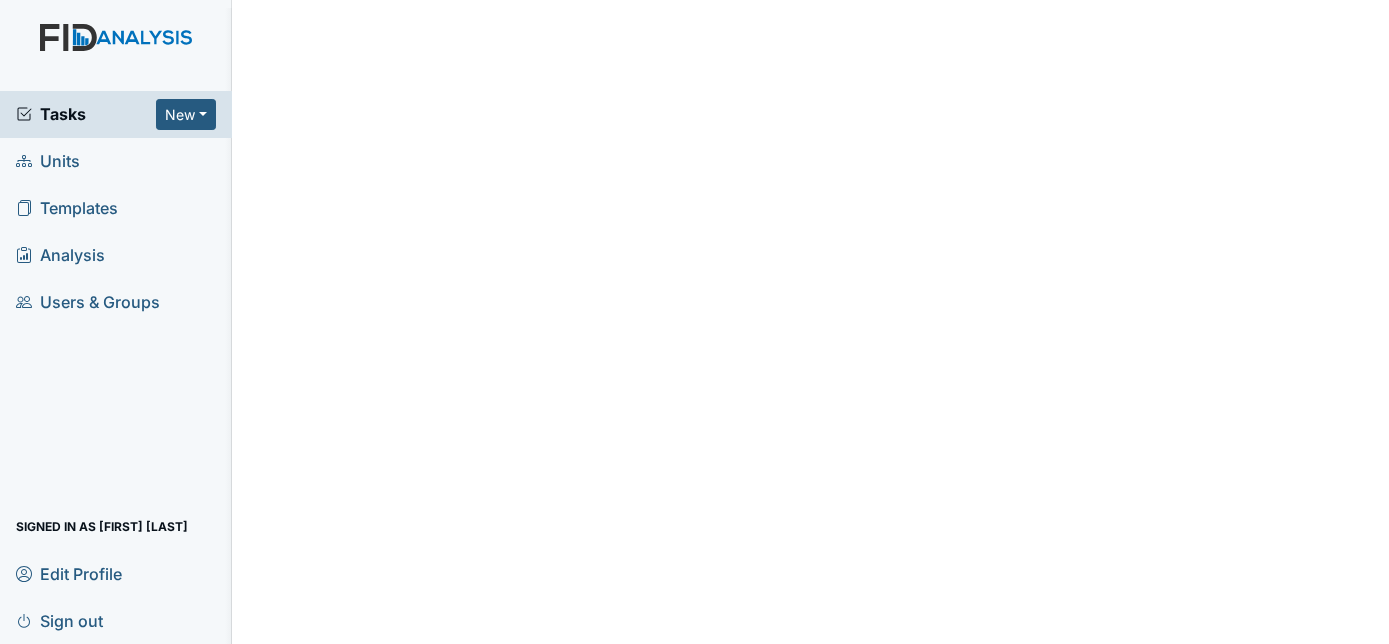 scroll, scrollTop: 0, scrollLeft: 0, axis: both 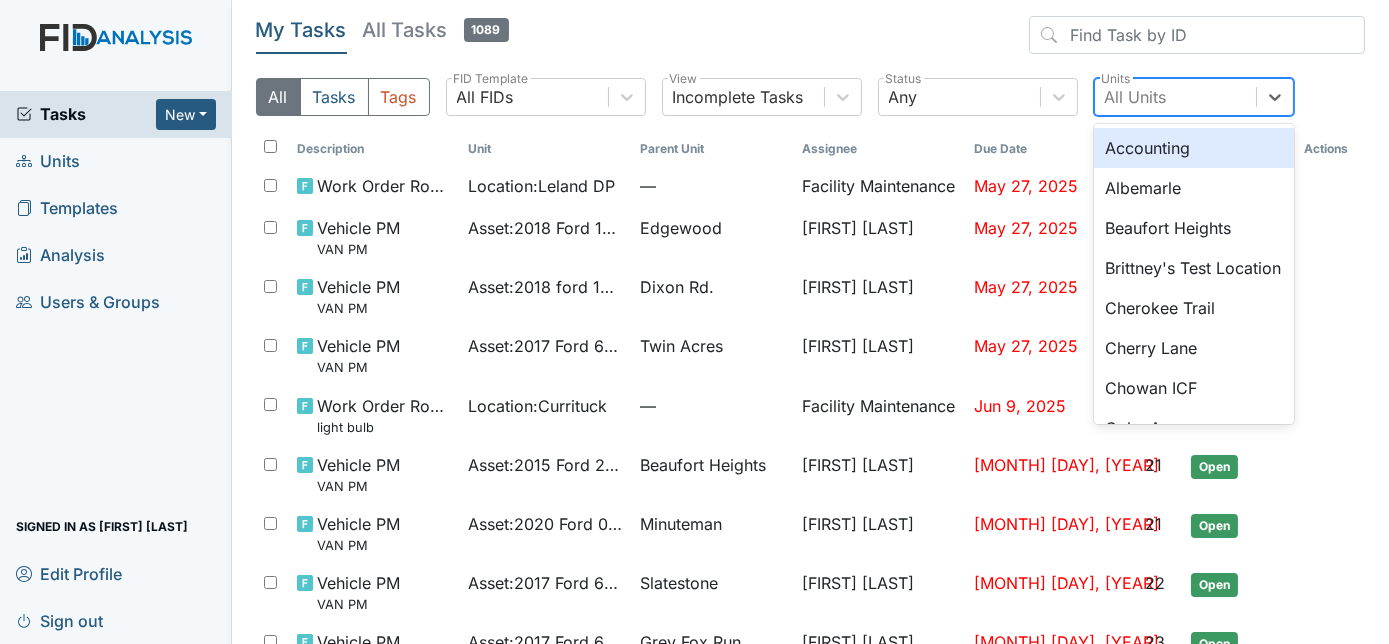 click on "All Units" at bounding box center [1136, 97] 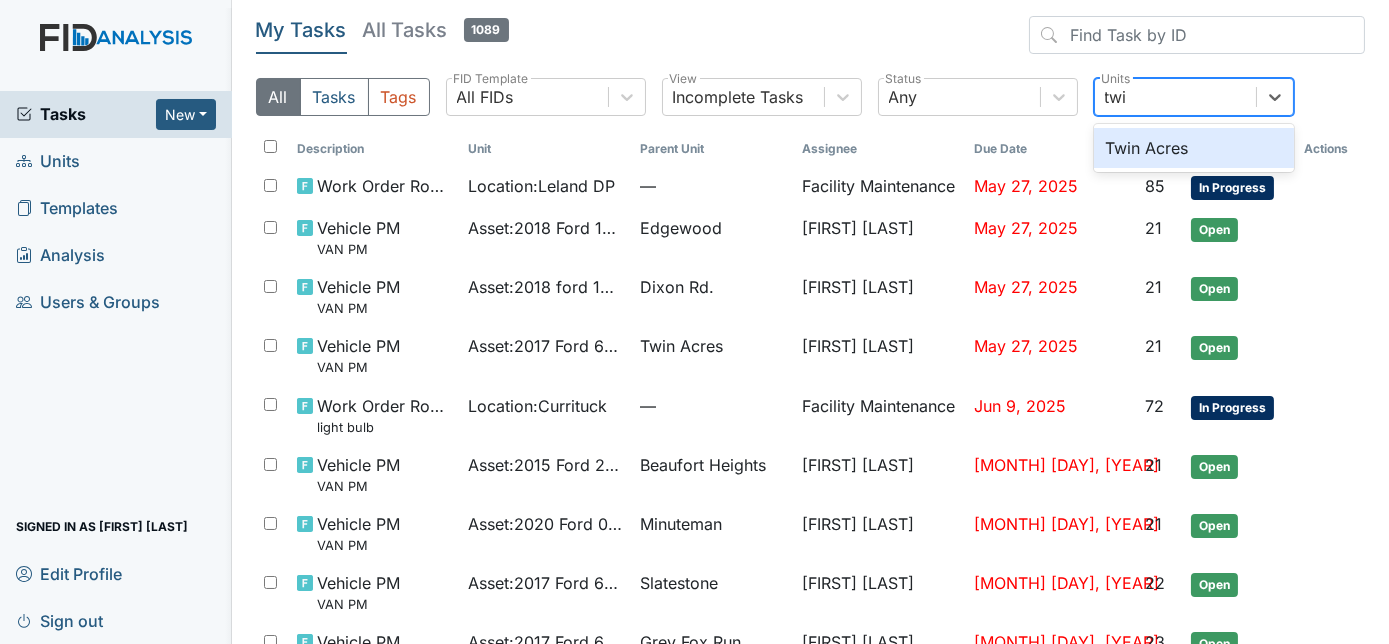 type on "twin" 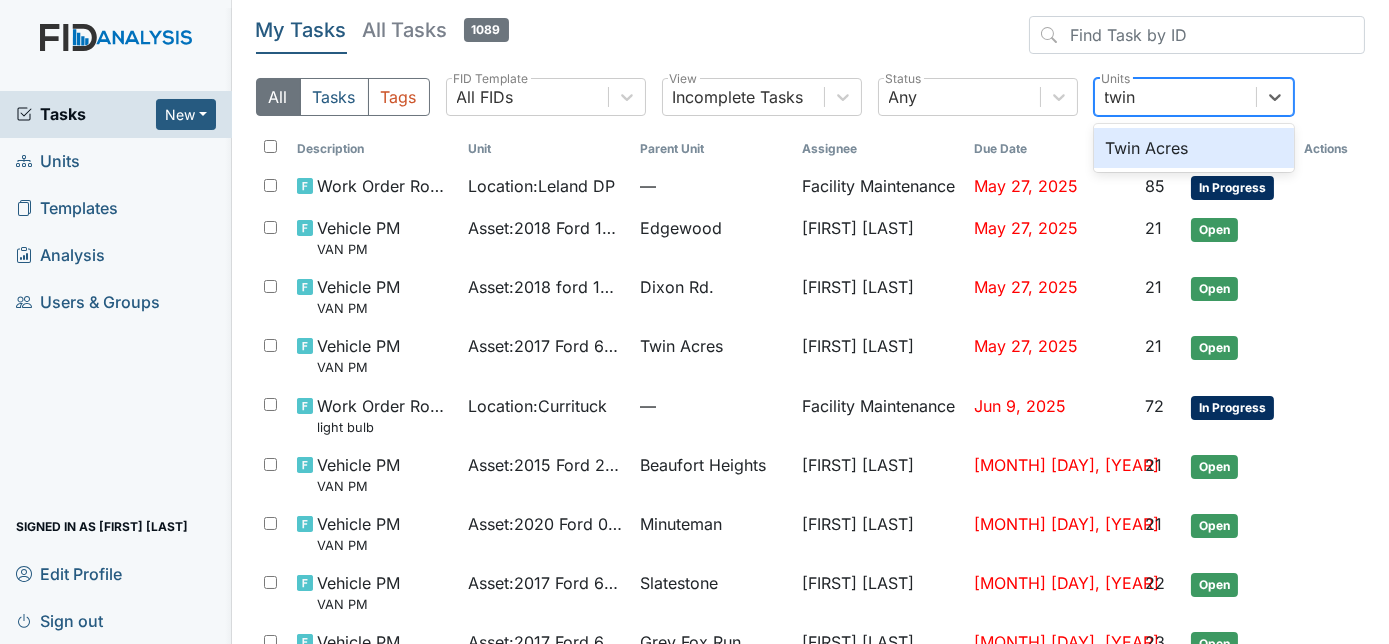 type 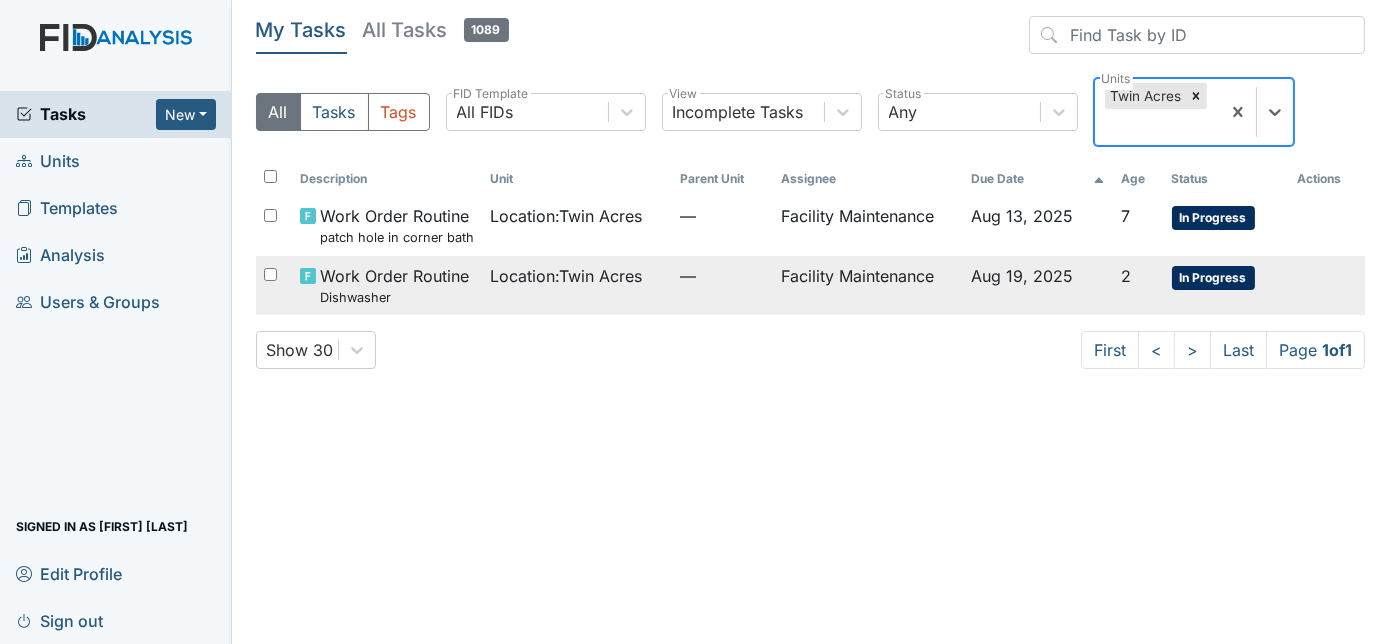 click on "—" at bounding box center (722, 285) 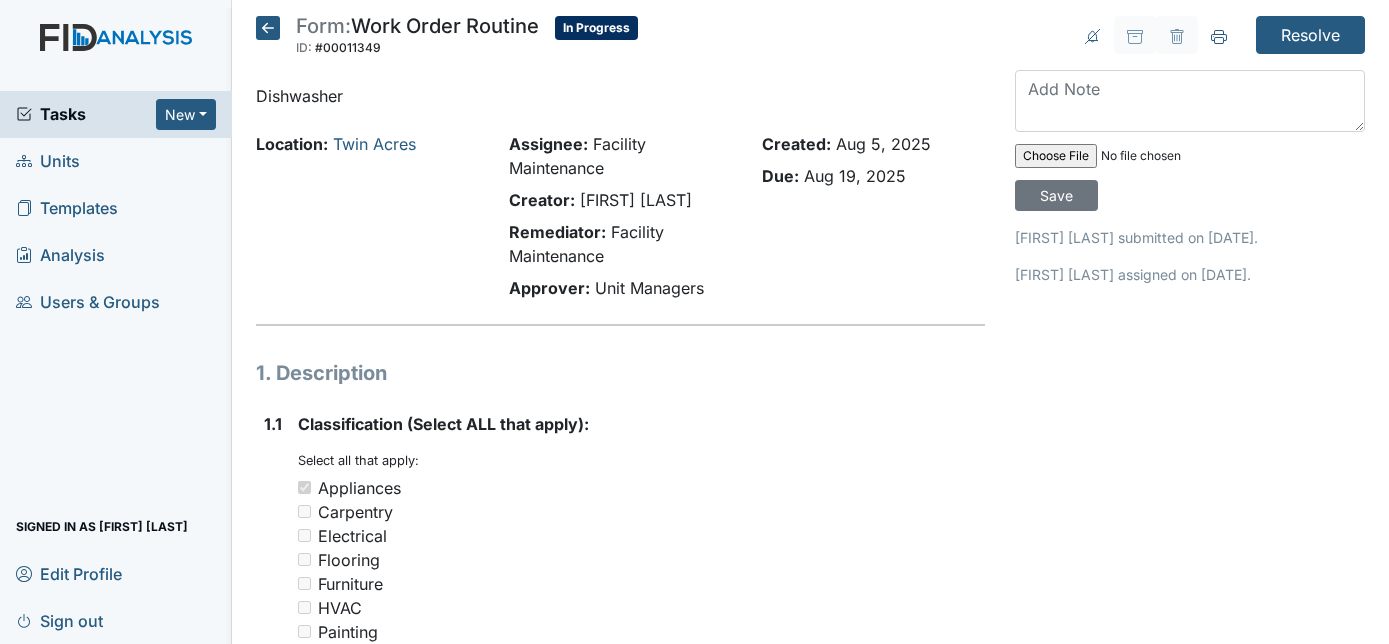 scroll, scrollTop: 0, scrollLeft: 0, axis: both 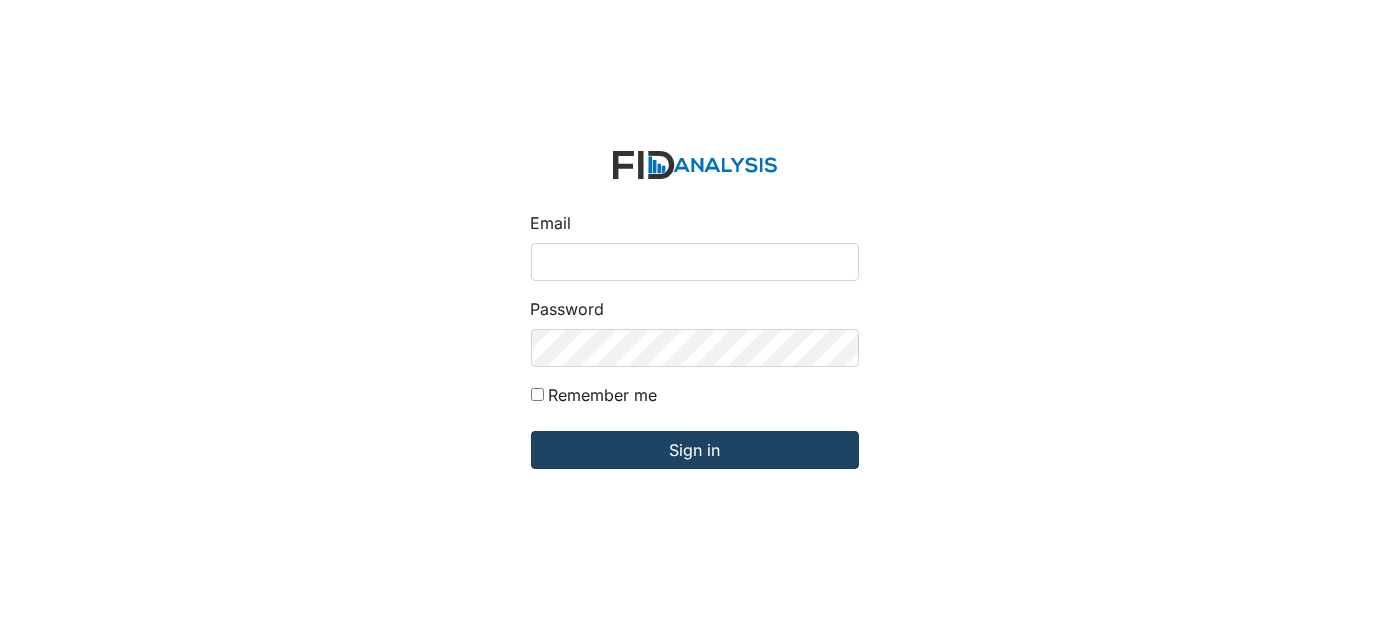 type on "[USERNAME]@example.com" 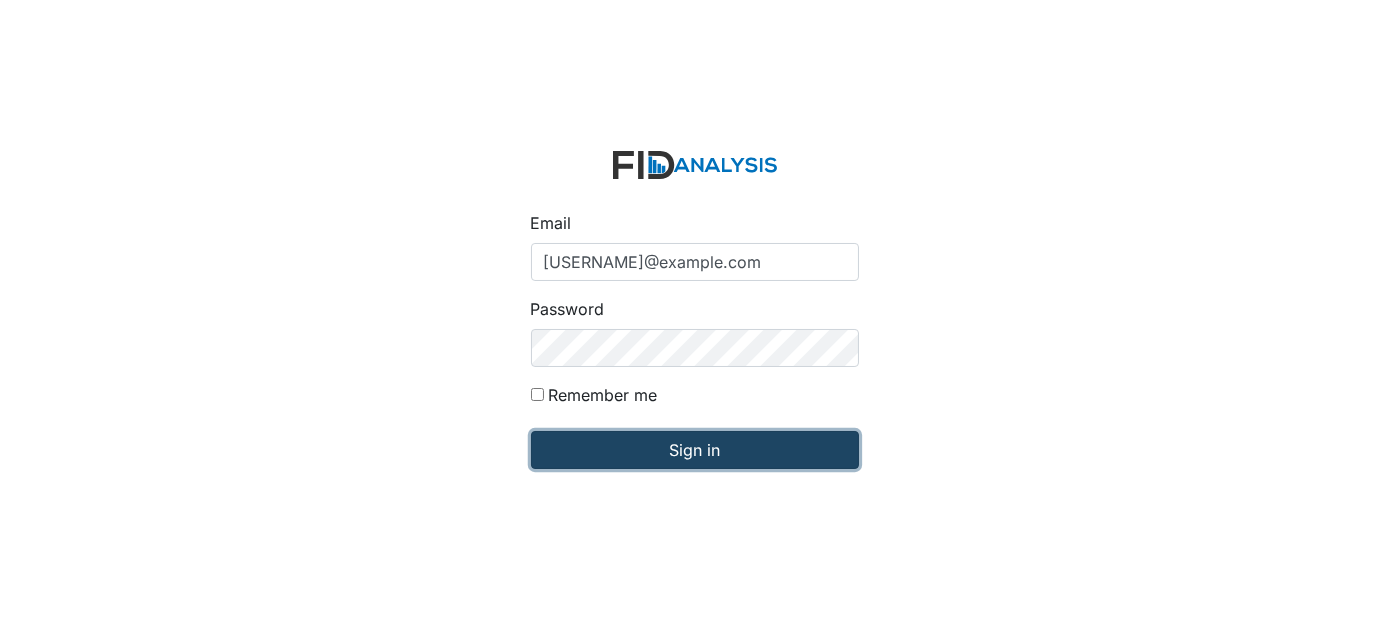 click on "Sign in" at bounding box center (695, 450) 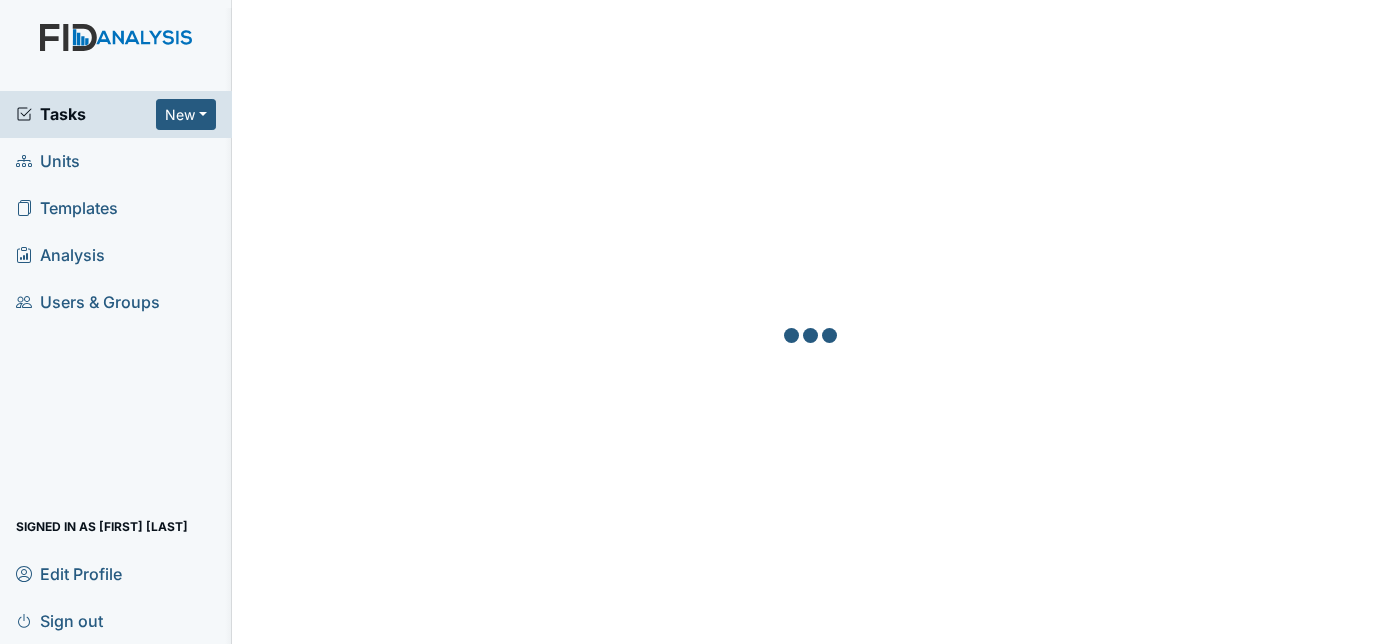 scroll, scrollTop: 0, scrollLeft: 0, axis: both 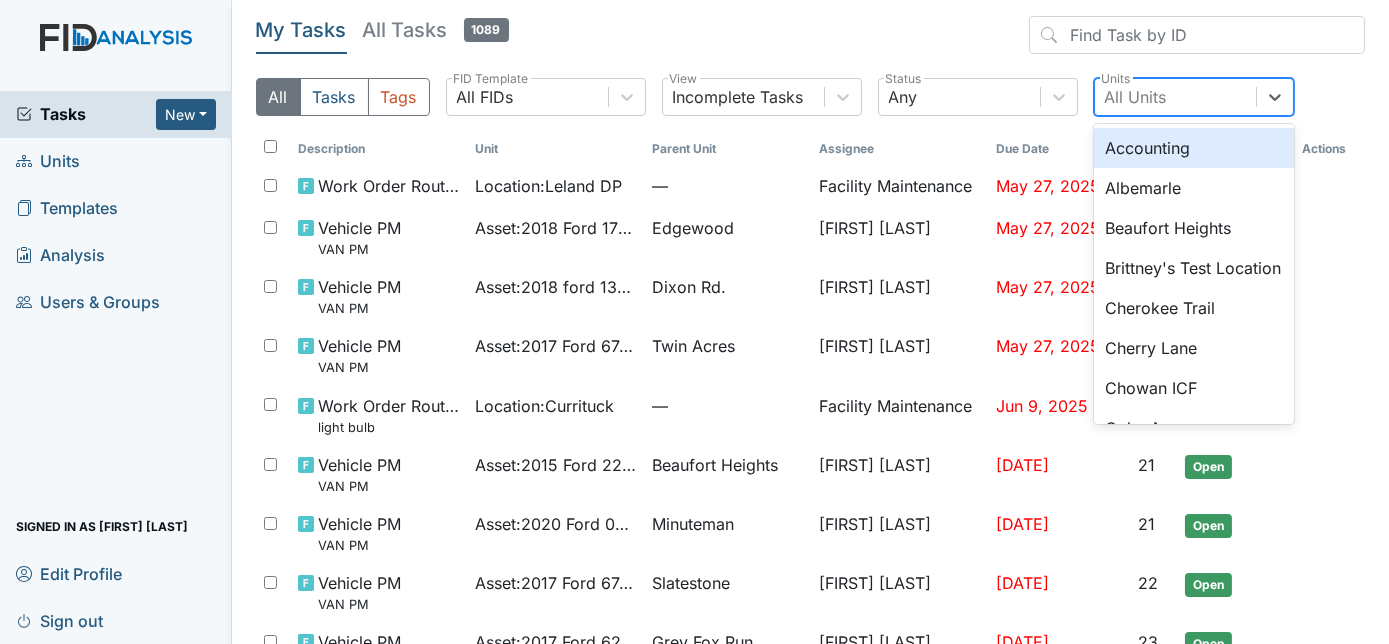 click on "All Units" at bounding box center (1136, 97) 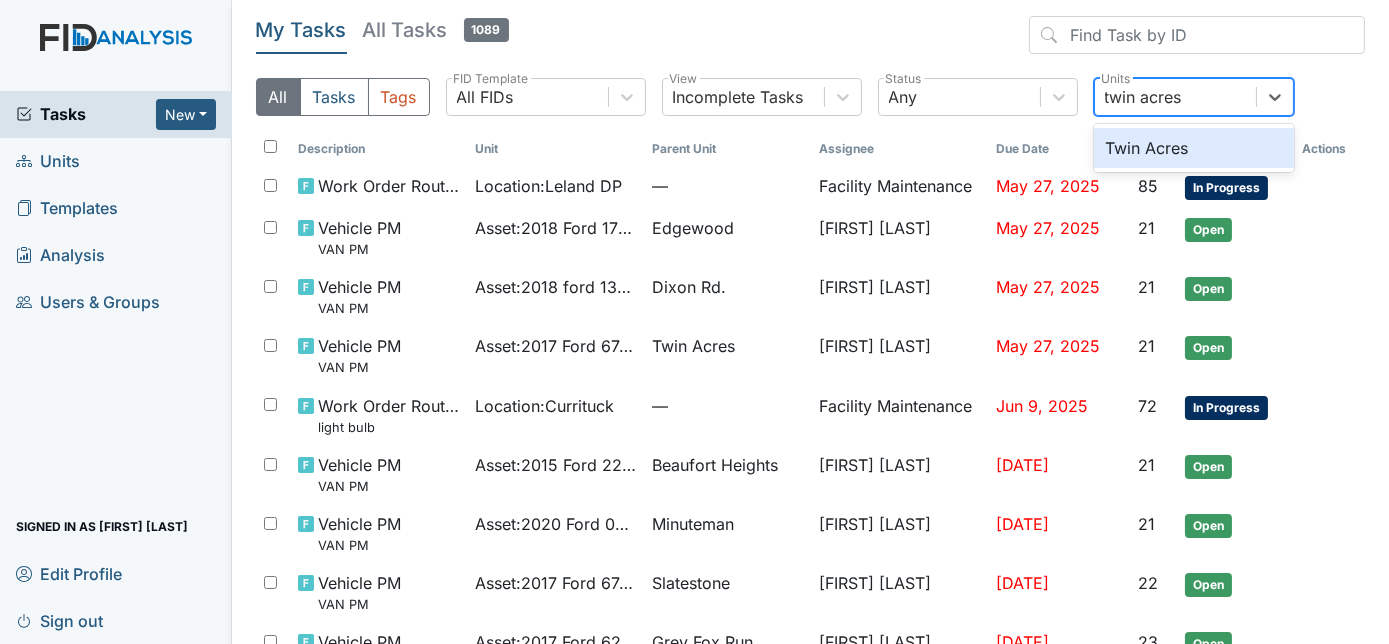 type on "twin acres" 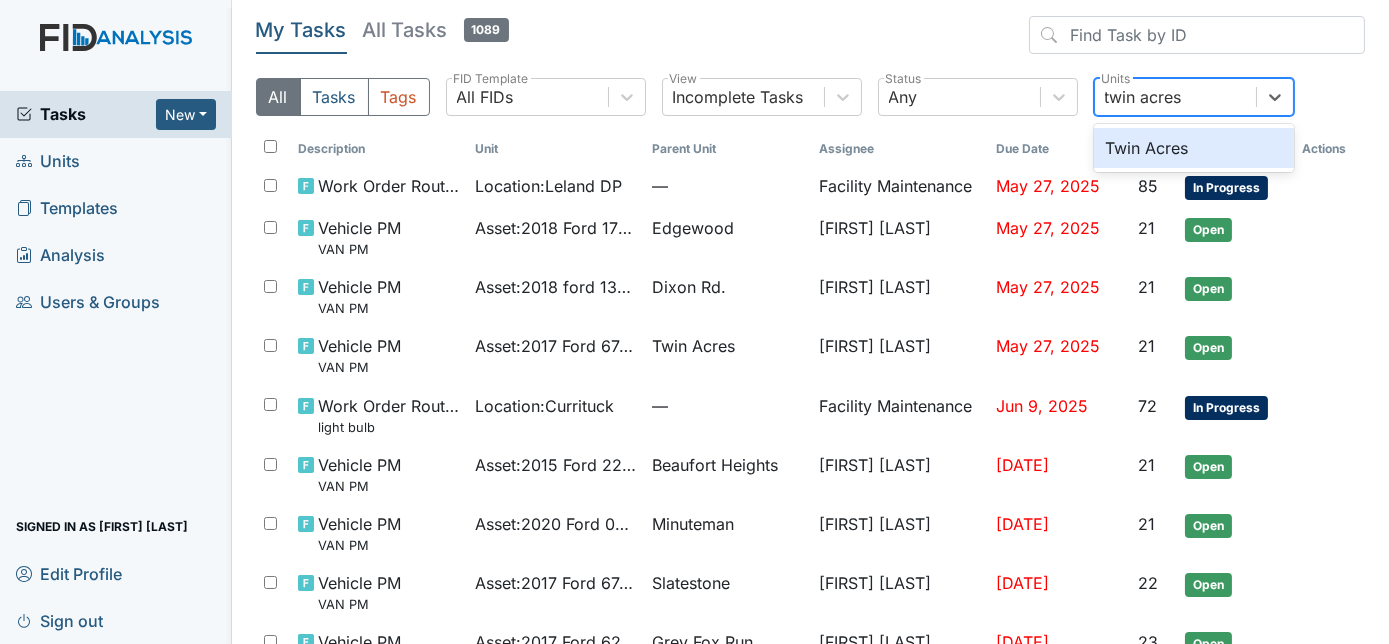 click on "Twin Acres" at bounding box center (1194, 148) 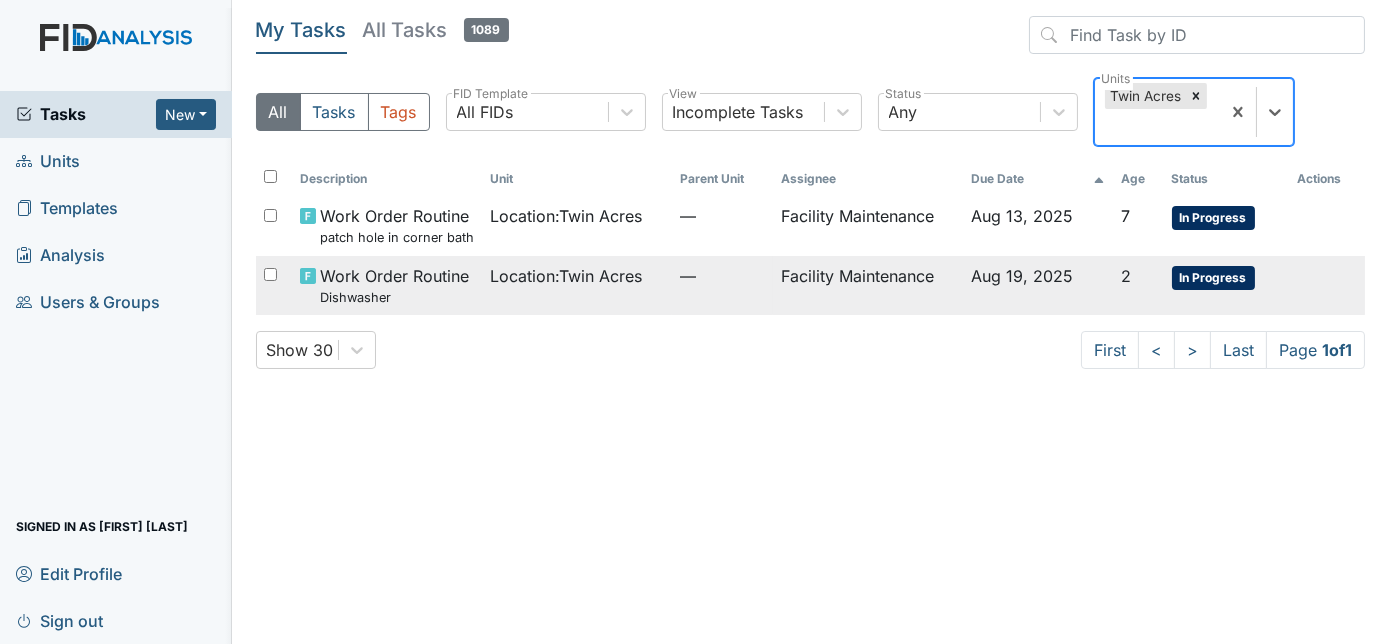 click on "—" at bounding box center [722, 285] 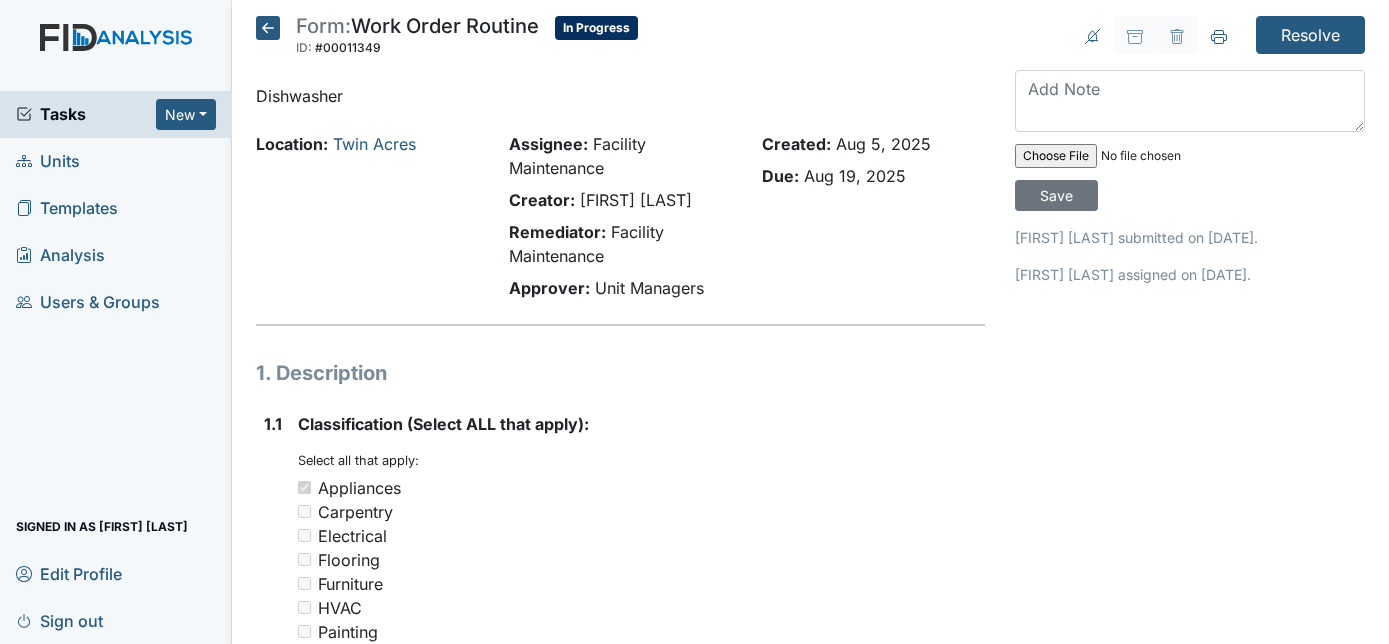 scroll, scrollTop: 0, scrollLeft: 0, axis: both 